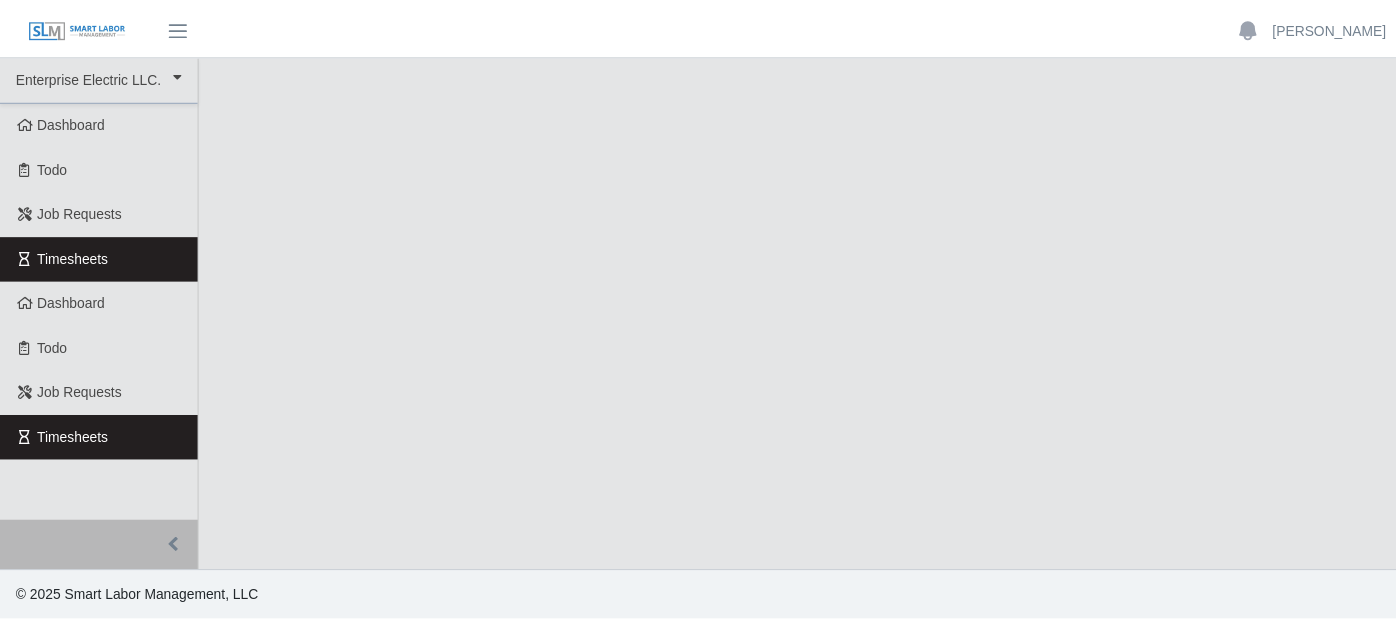 scroll, scrollTop: 0, scrollLeft: 0, axis: both 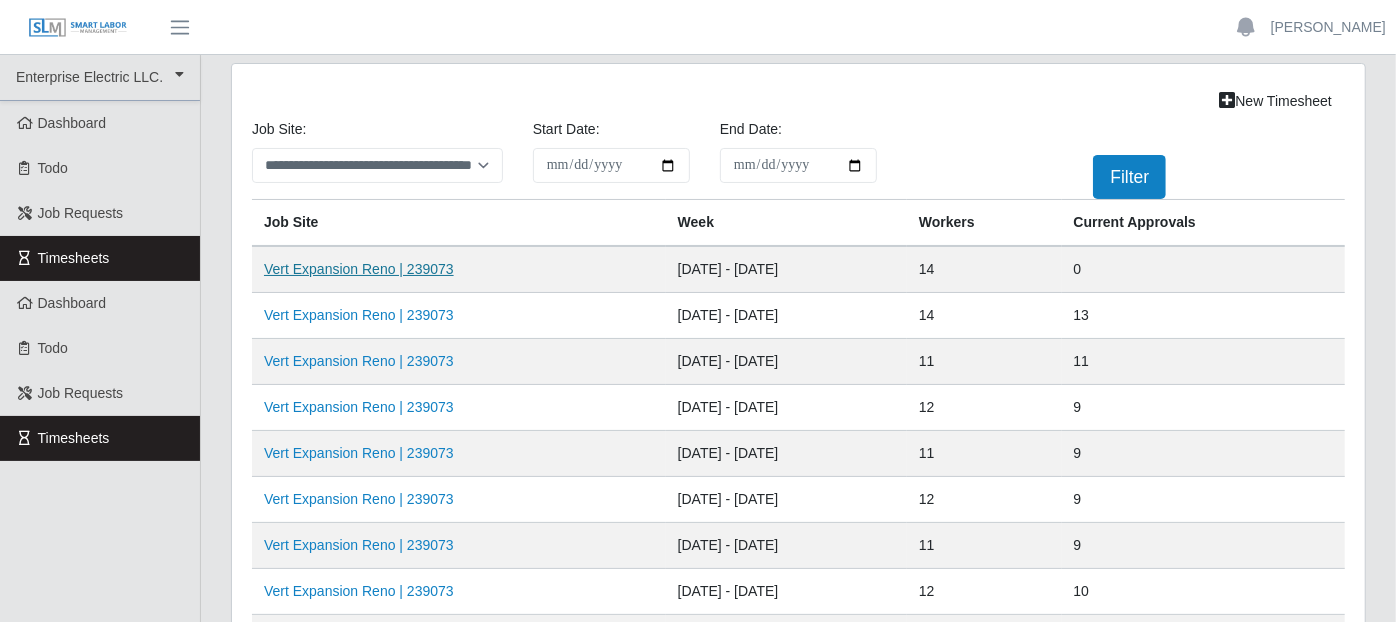 click on "Vert Expansion Reno | 239073" at bounding box center [359, 269] 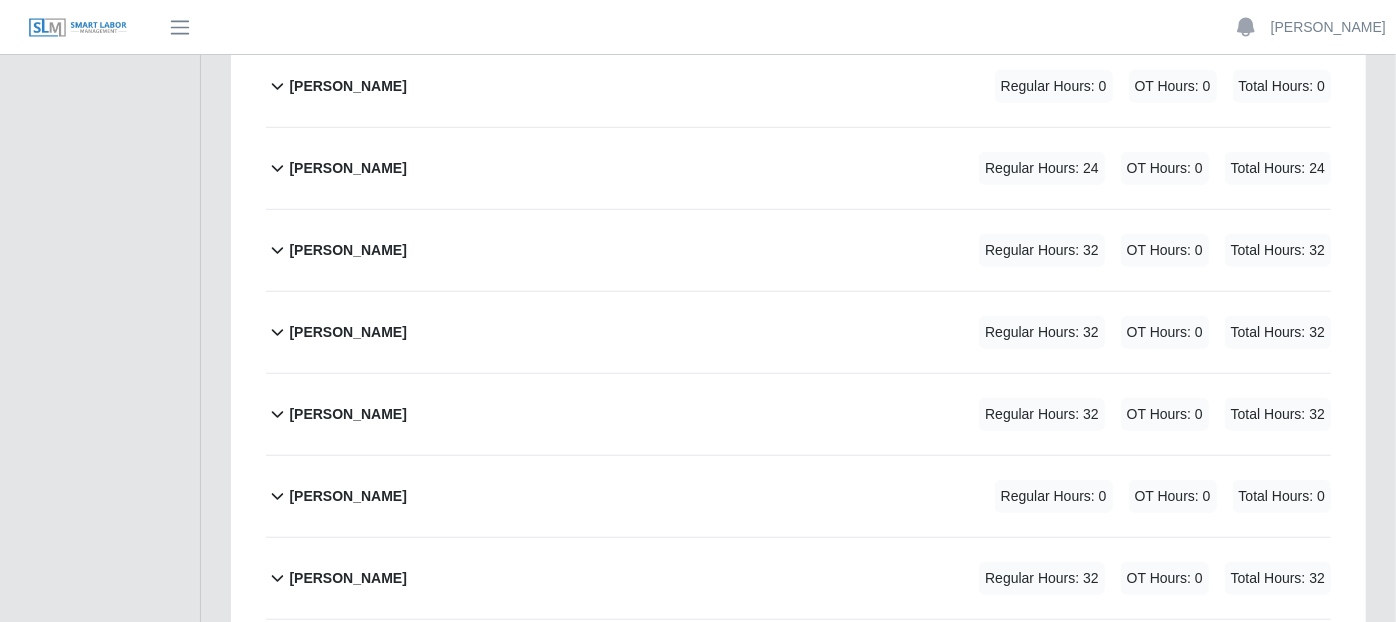 scroll, scrollTop: 888, scrollLeft: 0, axis: vertical 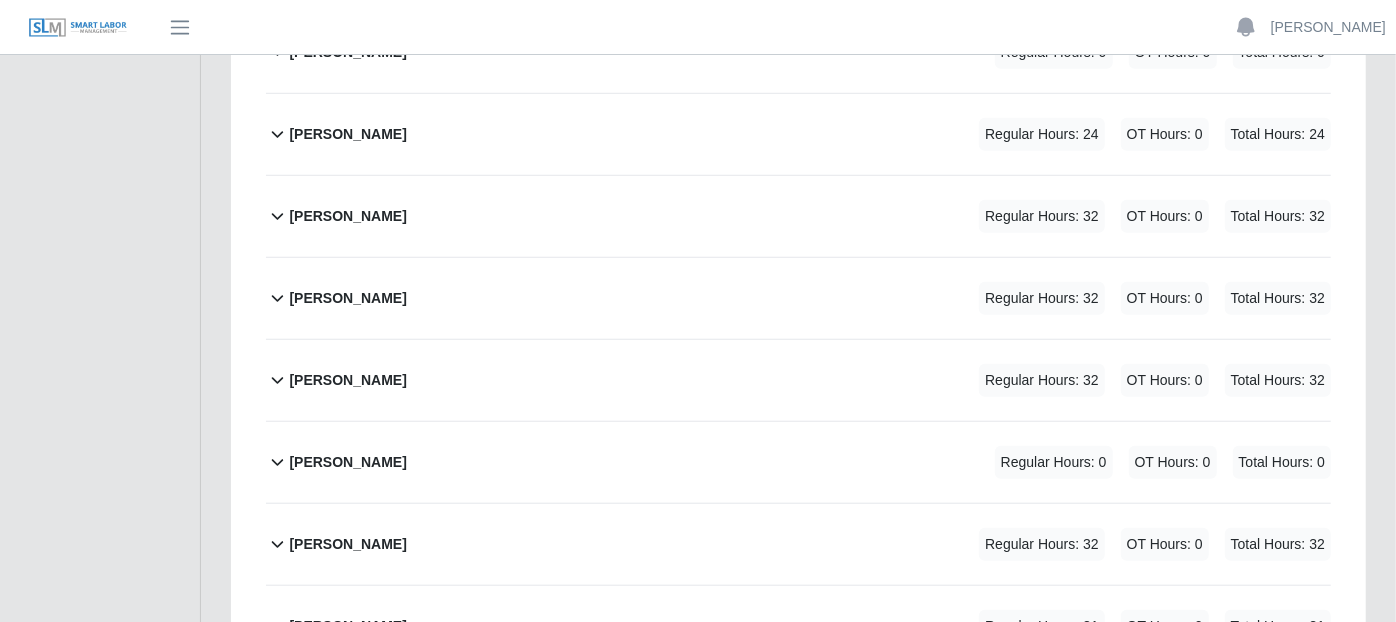 click 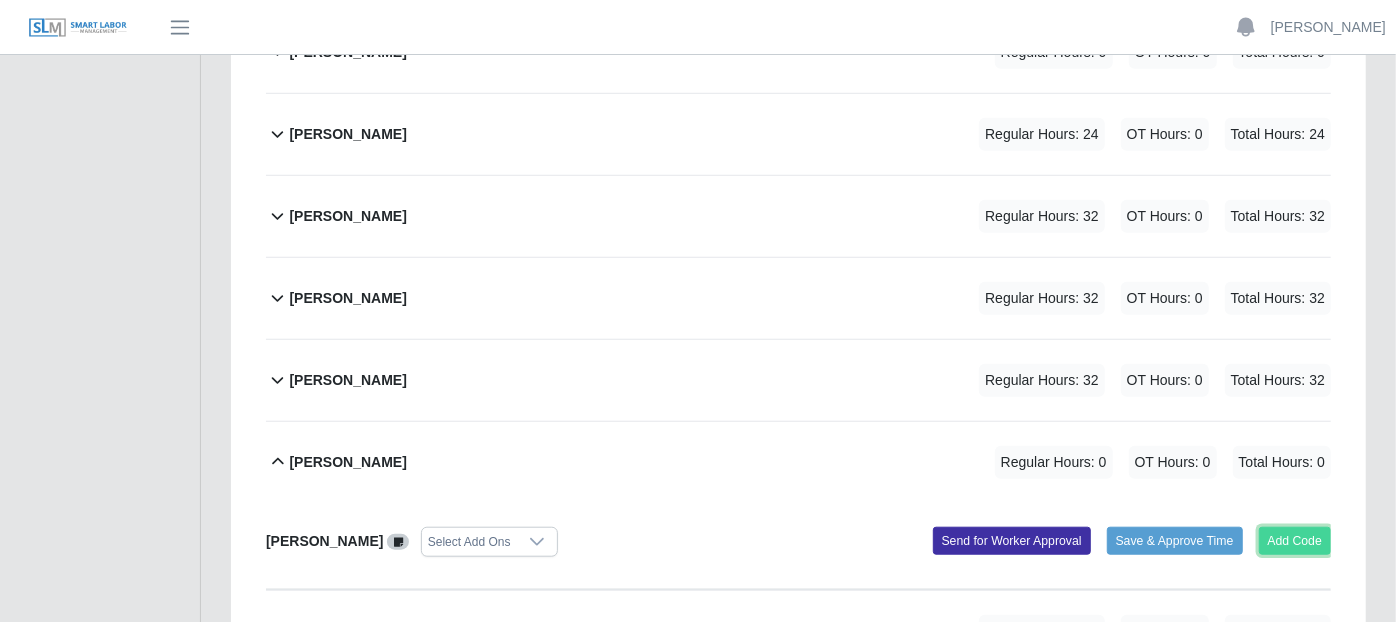 click on "Add Code" 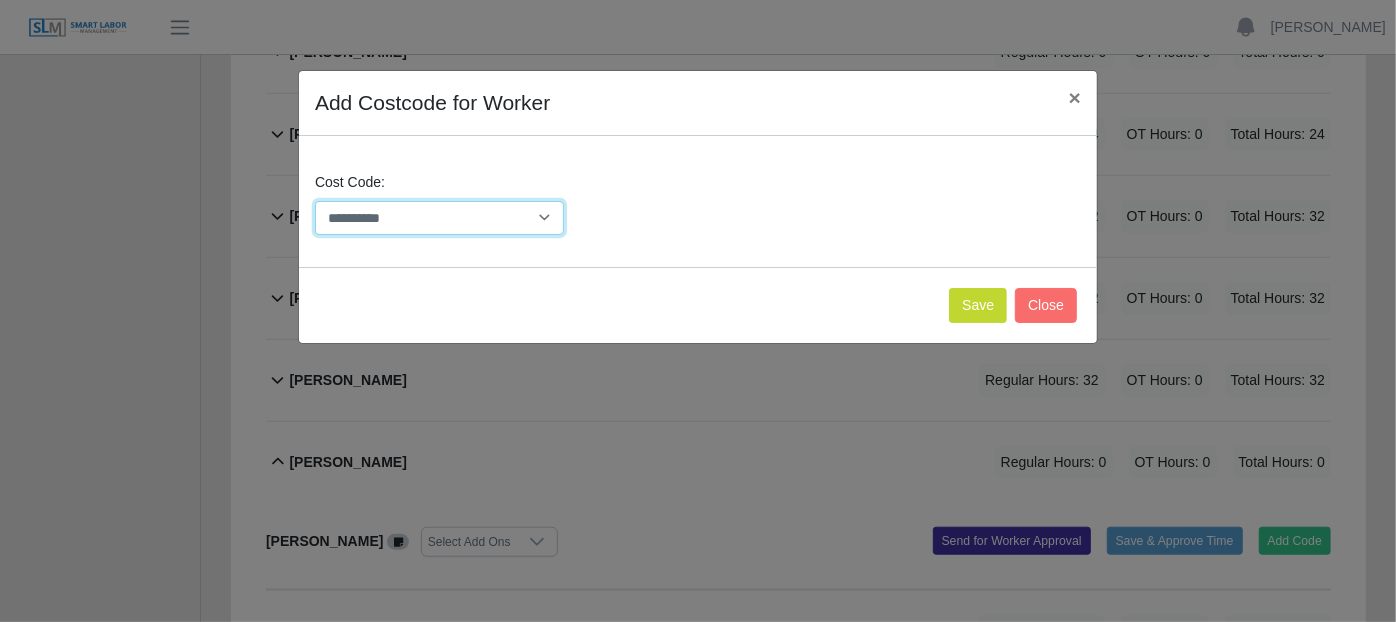click on "**********" at bounding box center (439, 218) 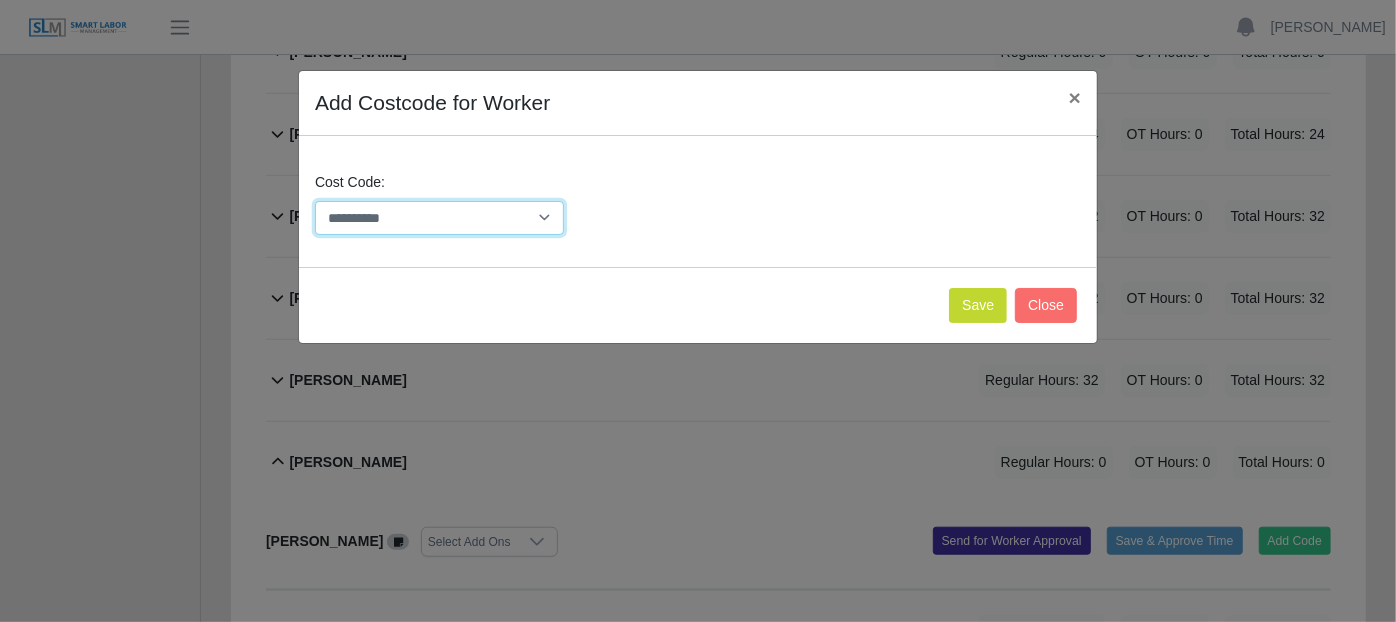 select on "**********" 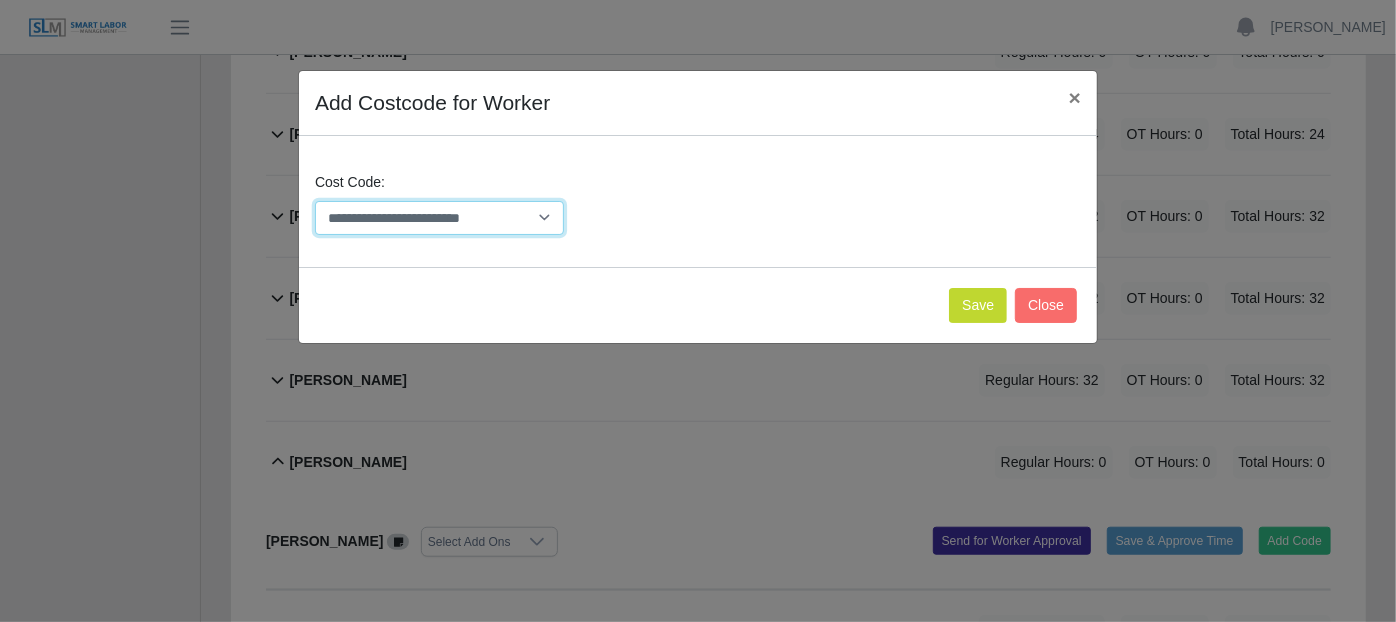 click on "**********" at bounding box center (439, 218) 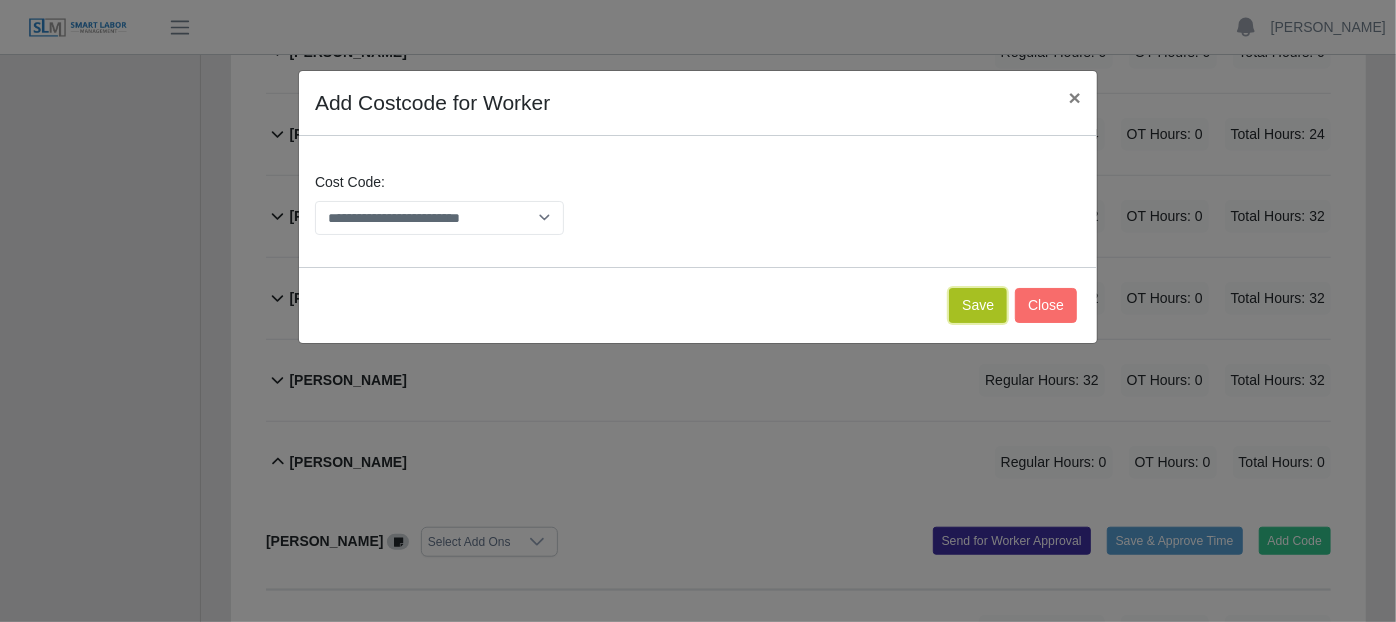 click on "Save" 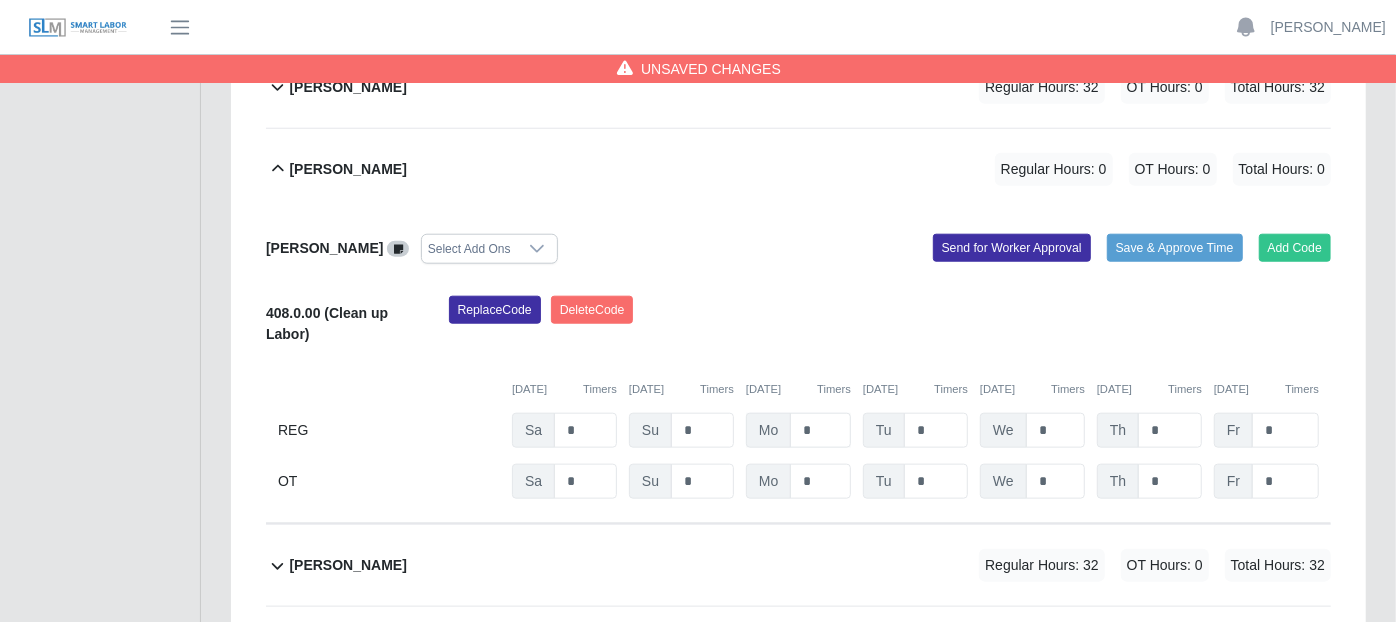 scroll, scrollTop: 1222, scrollLeft: 0, axis: vertical 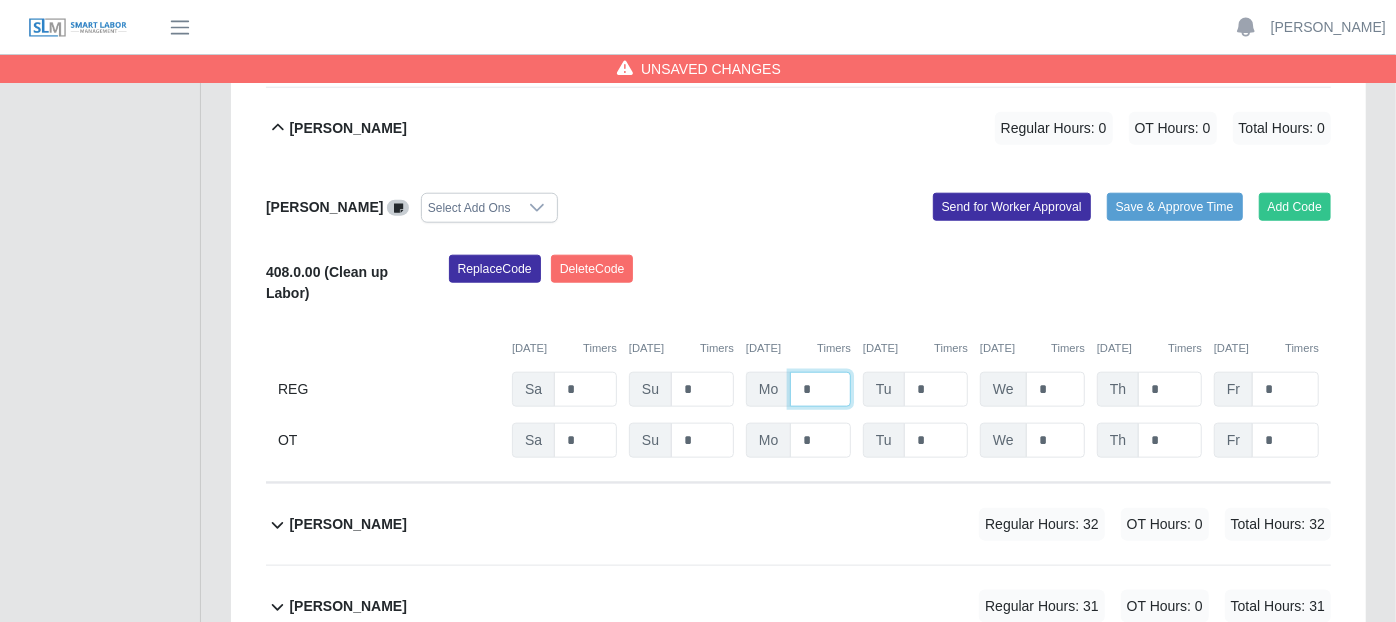 click on "*" at bounding box center [820, 389] 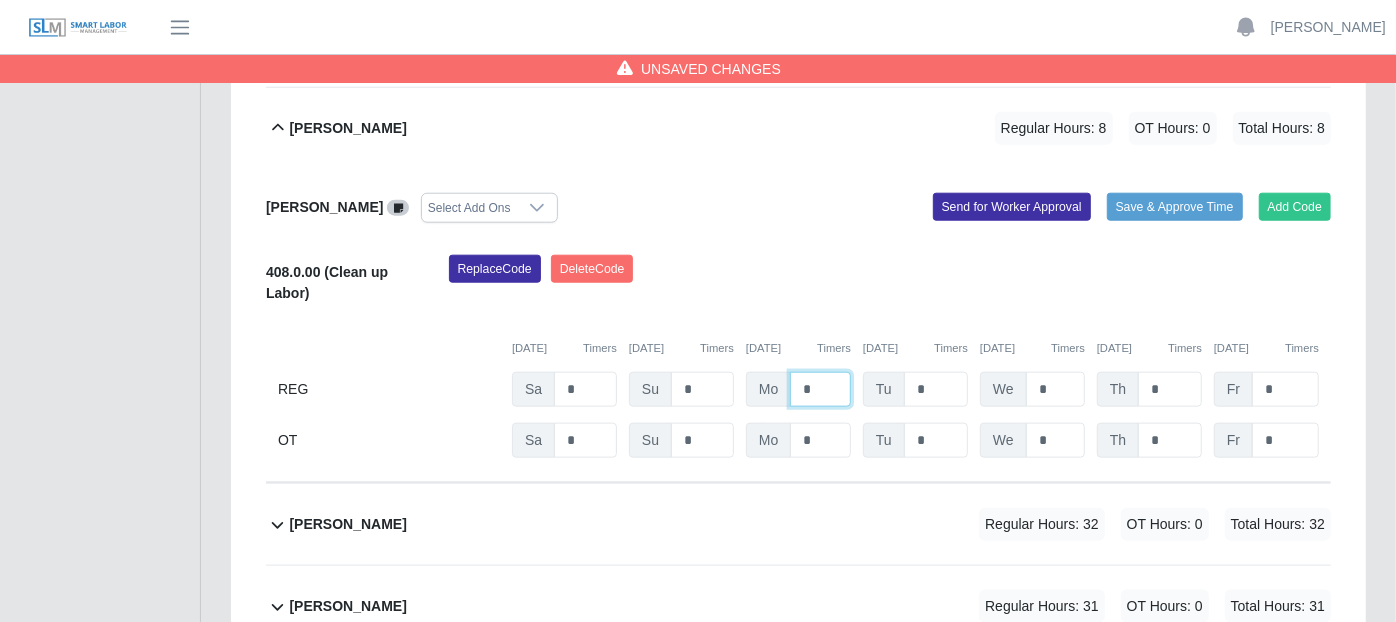type on "*" 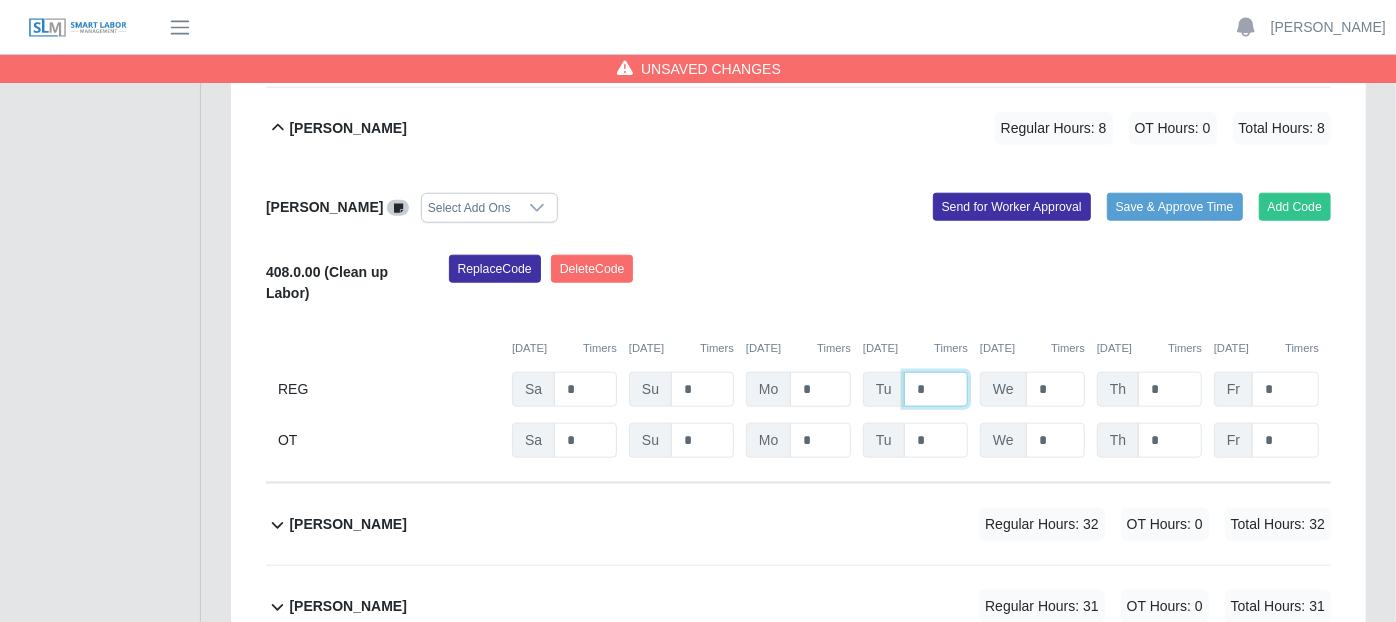 type on "*" 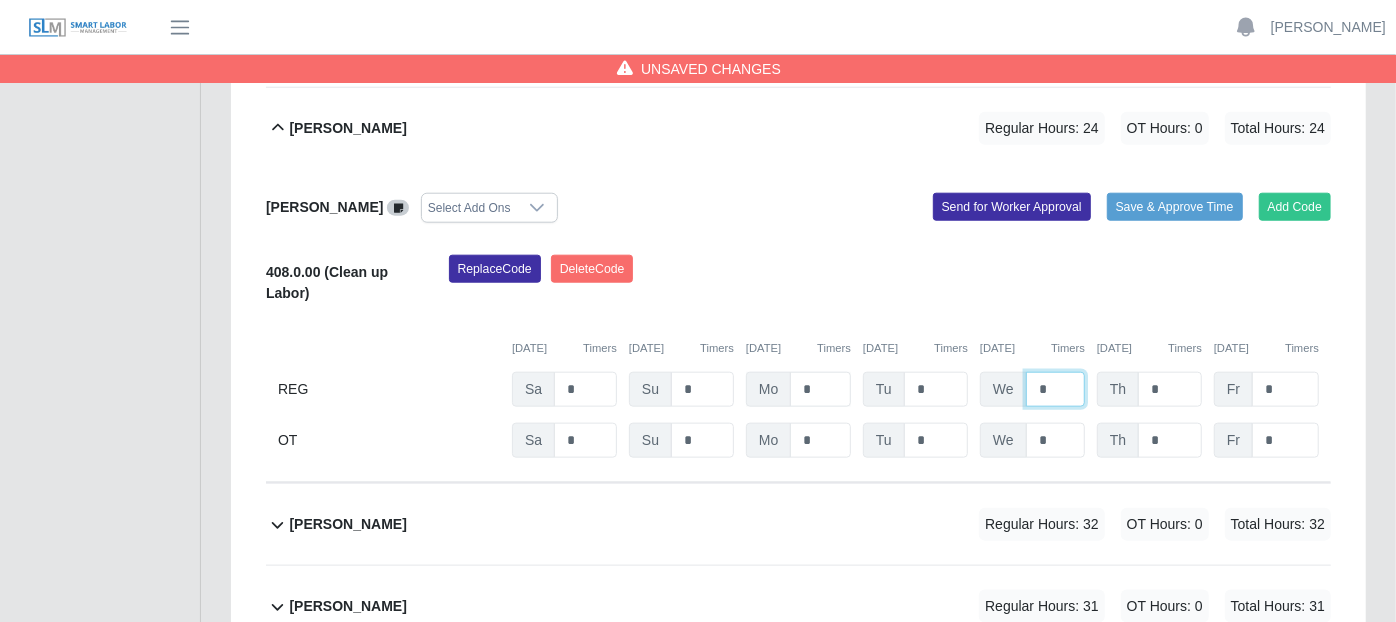 type on "*" 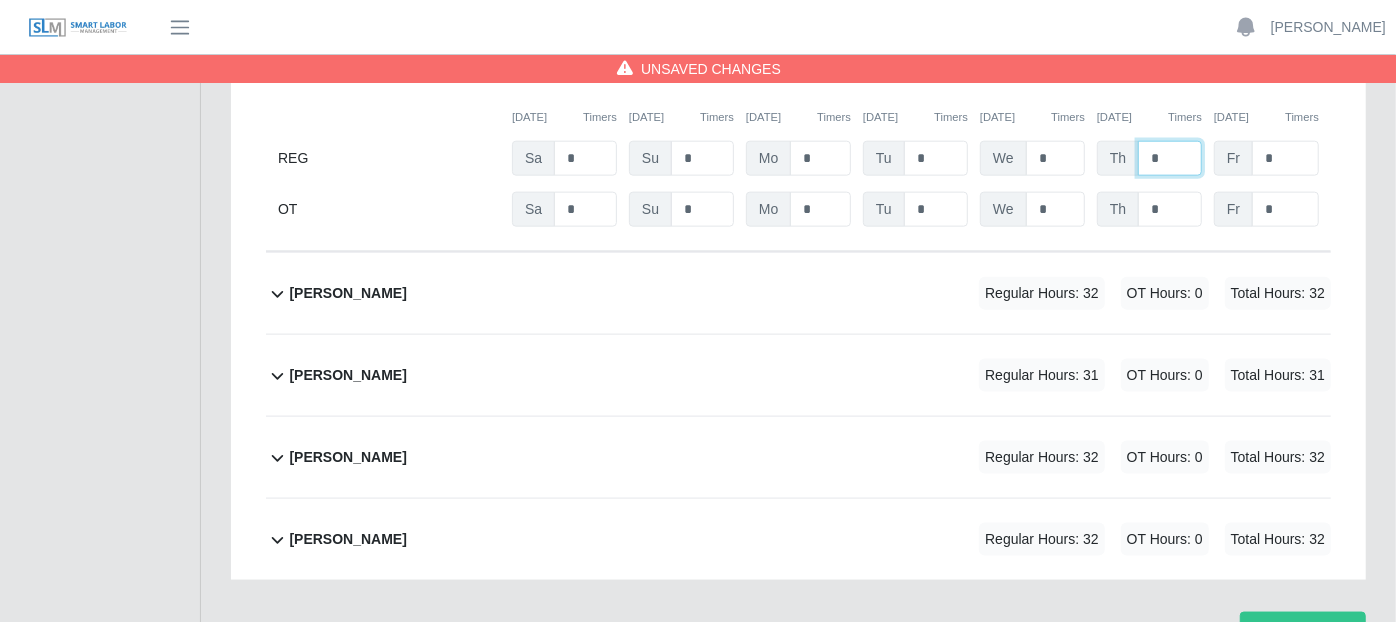 scroll, scrollTop: 1505, scrollLeft: 0, axis: vertical 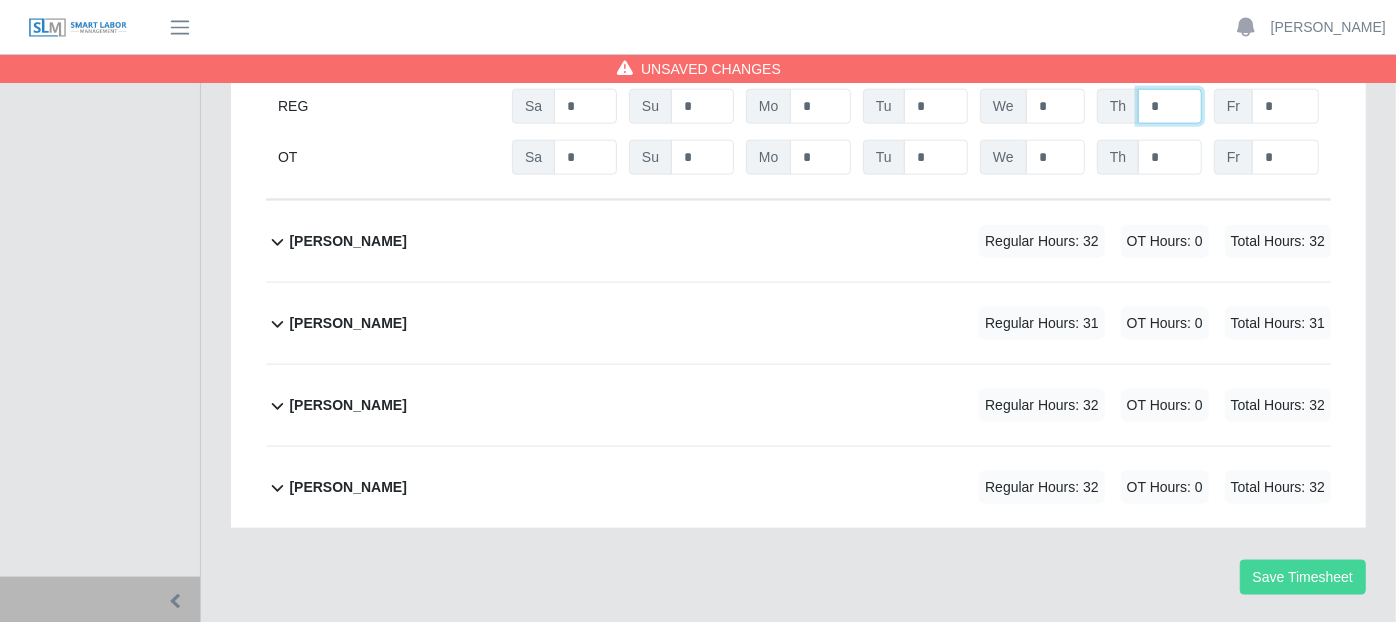 type on "*" 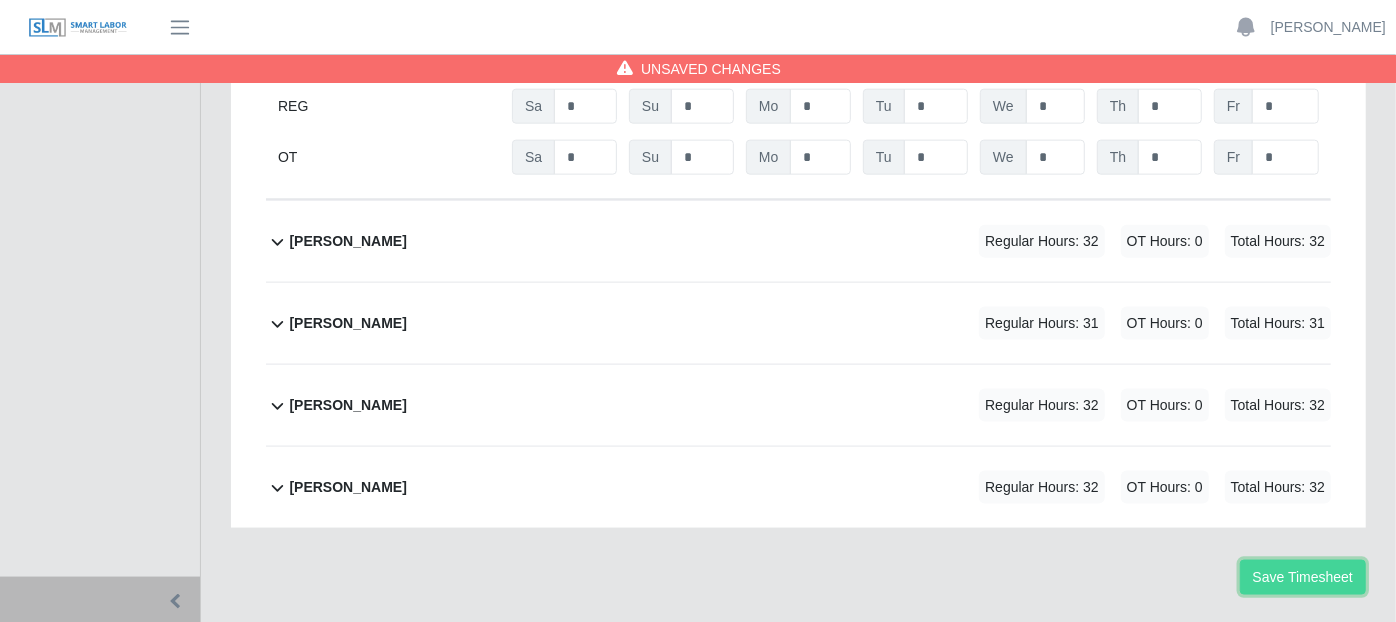 click on "Save
Timesheet" at bounding box center (1303, 577) 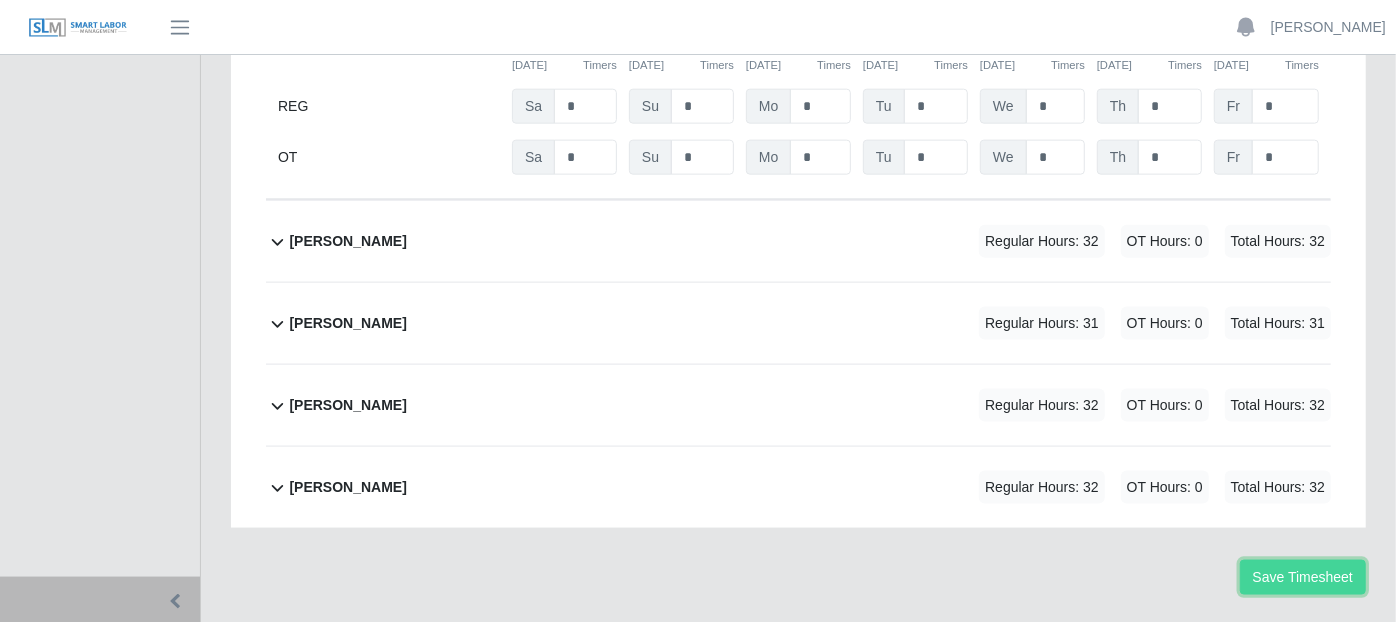 click on "Save
Timesheet" at bounding box center [1303, 577] 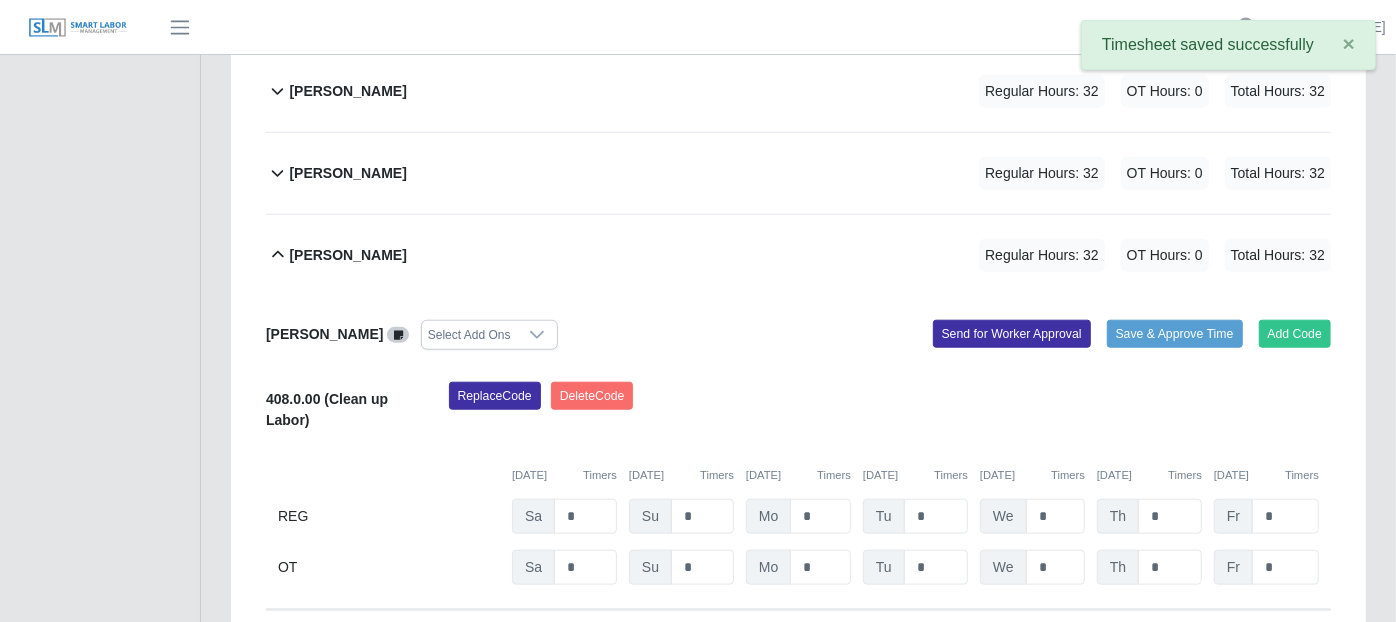 scroll, scrollTop: 1060, scrollLeft: 0, axis: vertical 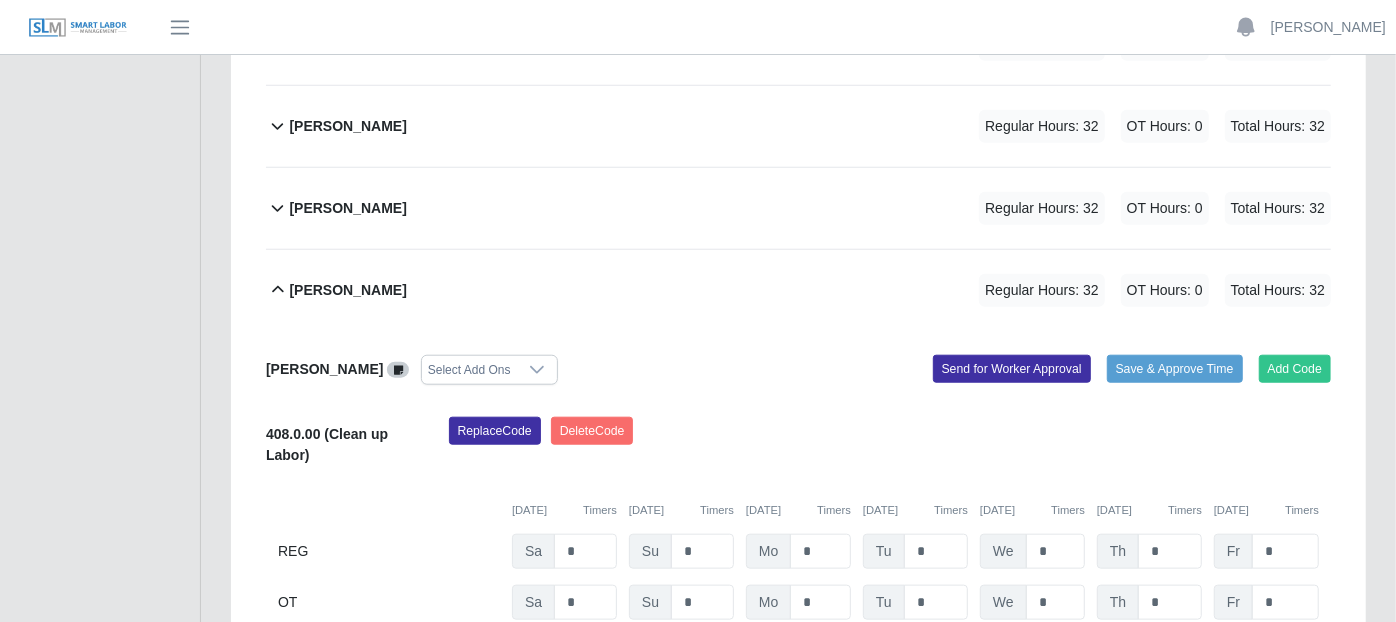 click 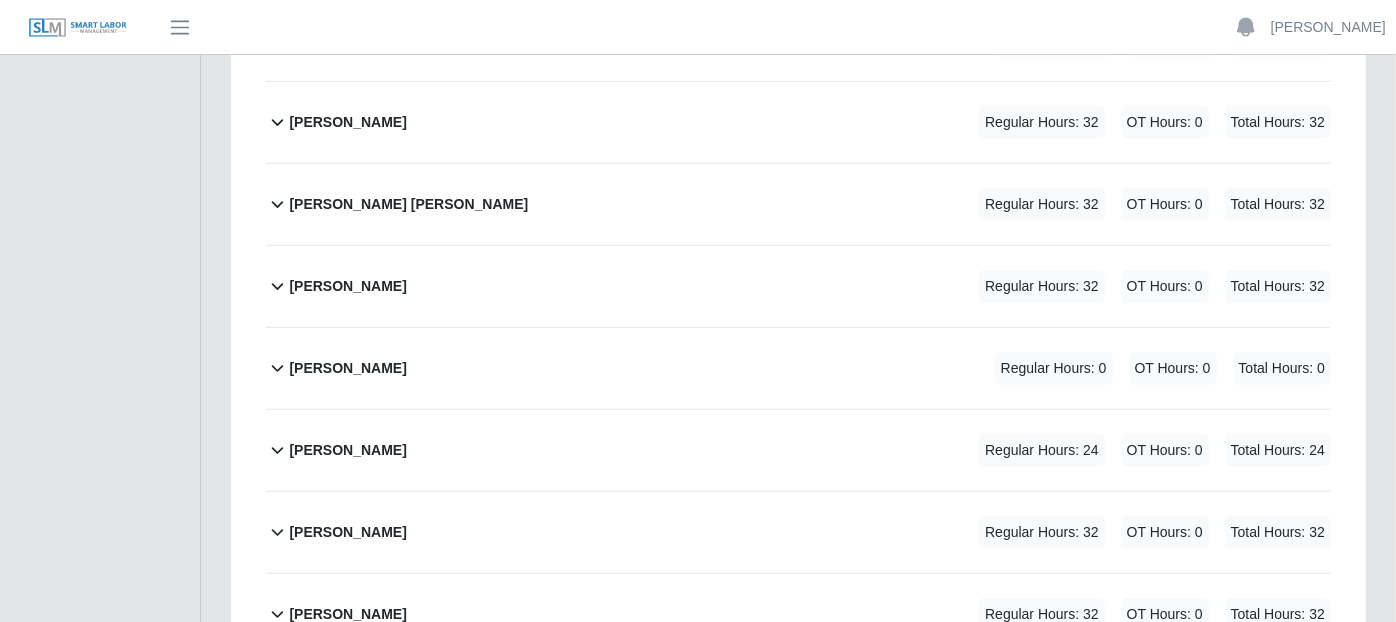 scroll, scrollTop: 616, scrollLeft: 0, axis: vertical 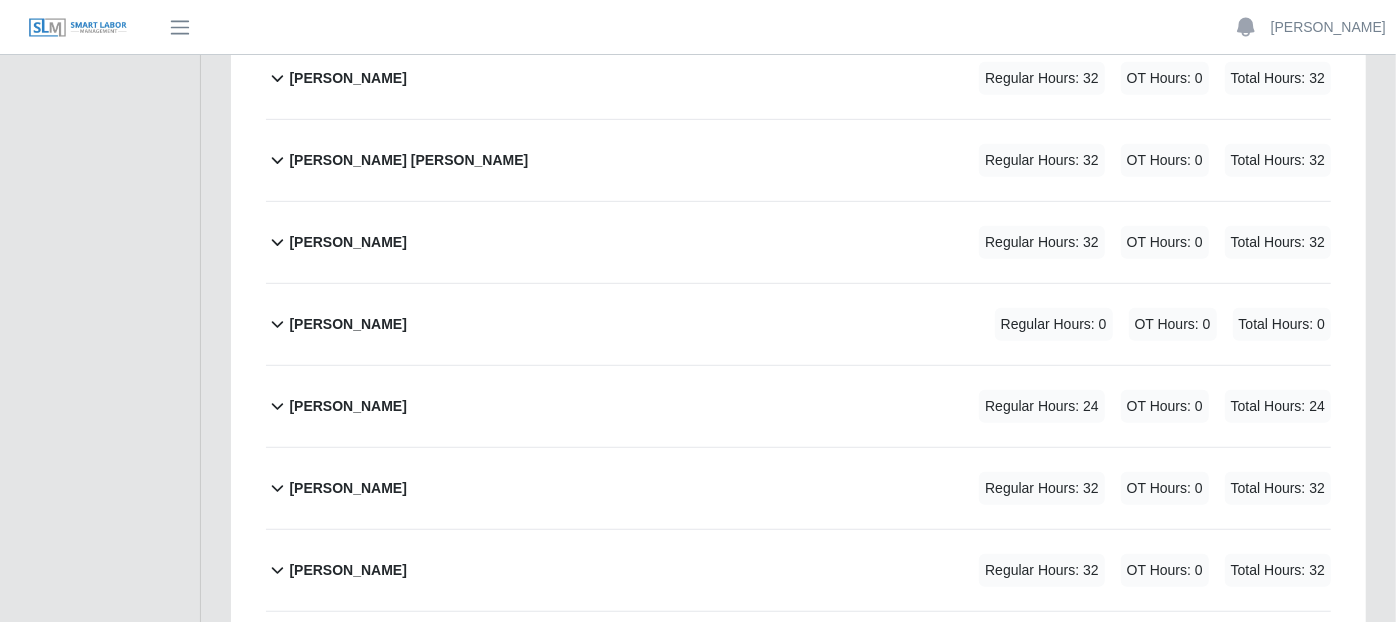 click 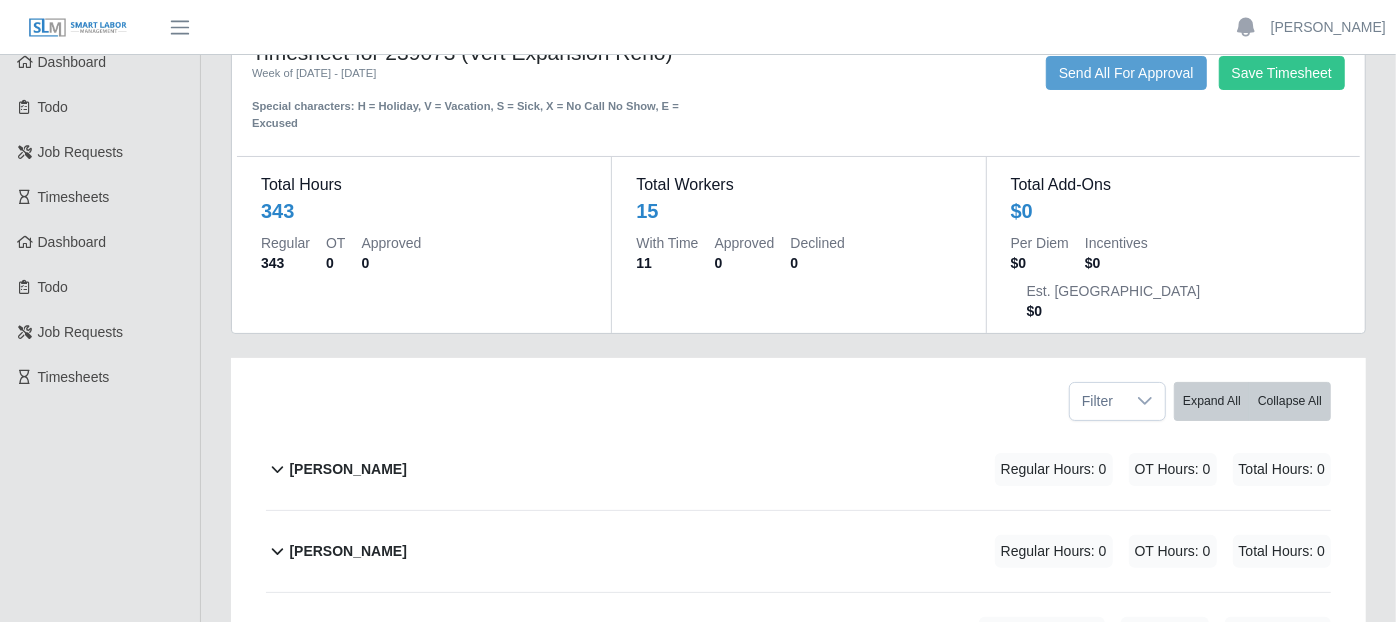 scroll, scrollTop: 60, scrollLeft: 0, axis: vertical 